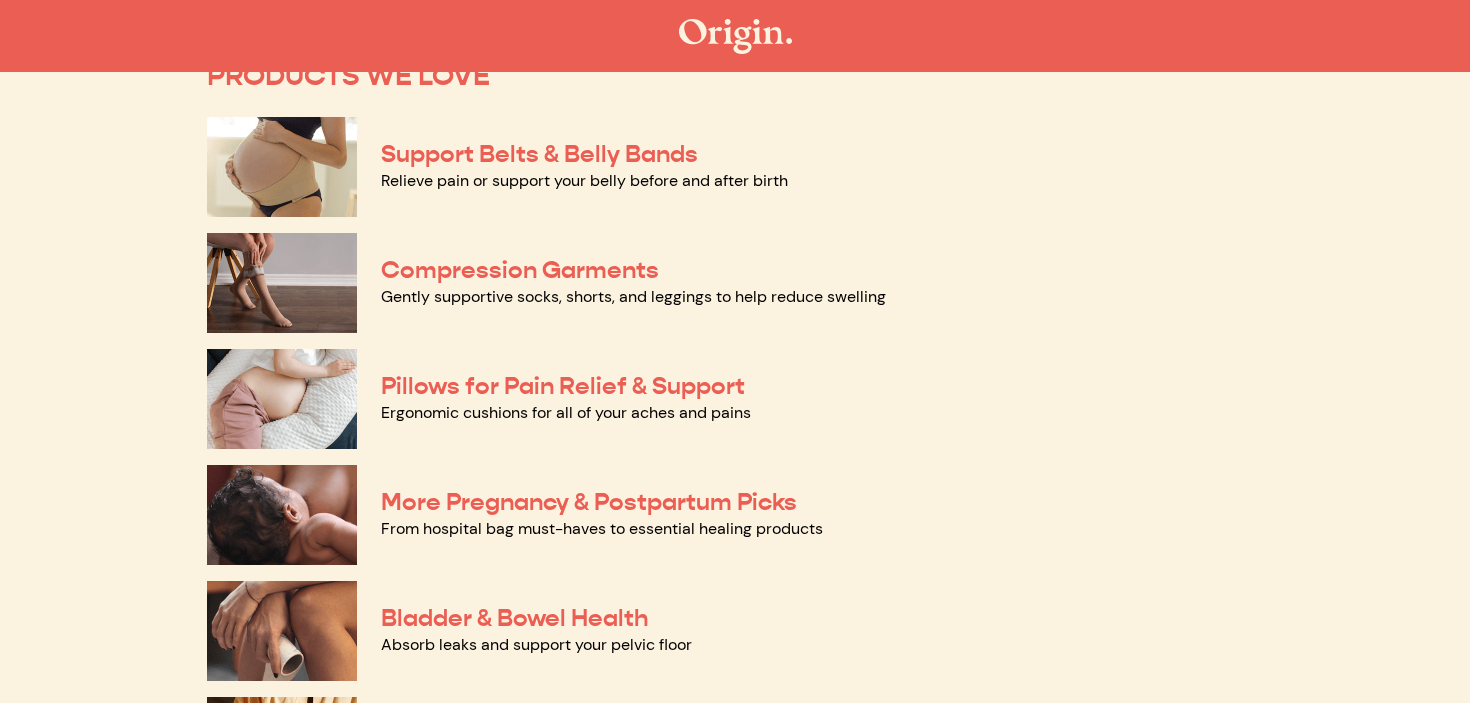scroll, scrollTop: 172, scrollLeft: 0, axis: vertical 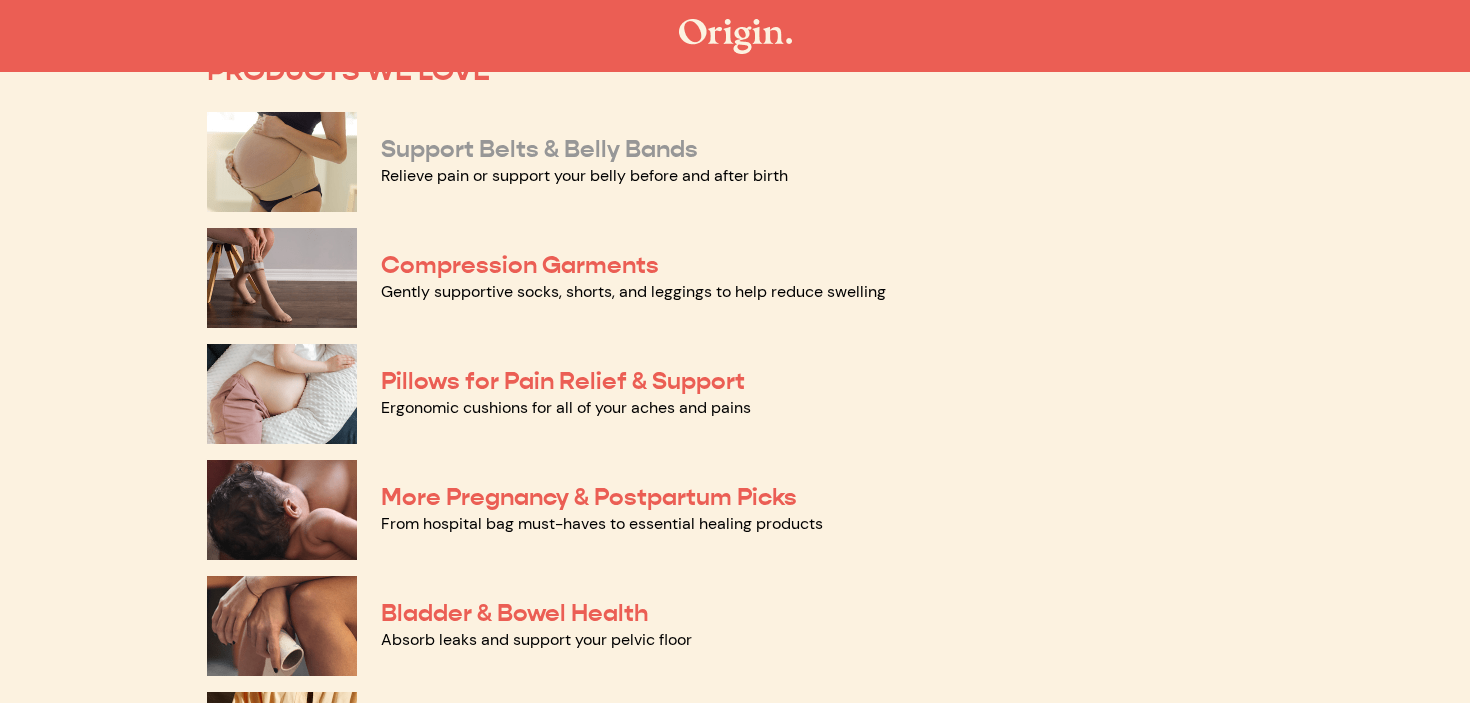 click on "Support Belts & Belly Bands" at bounding box center [539, 149] 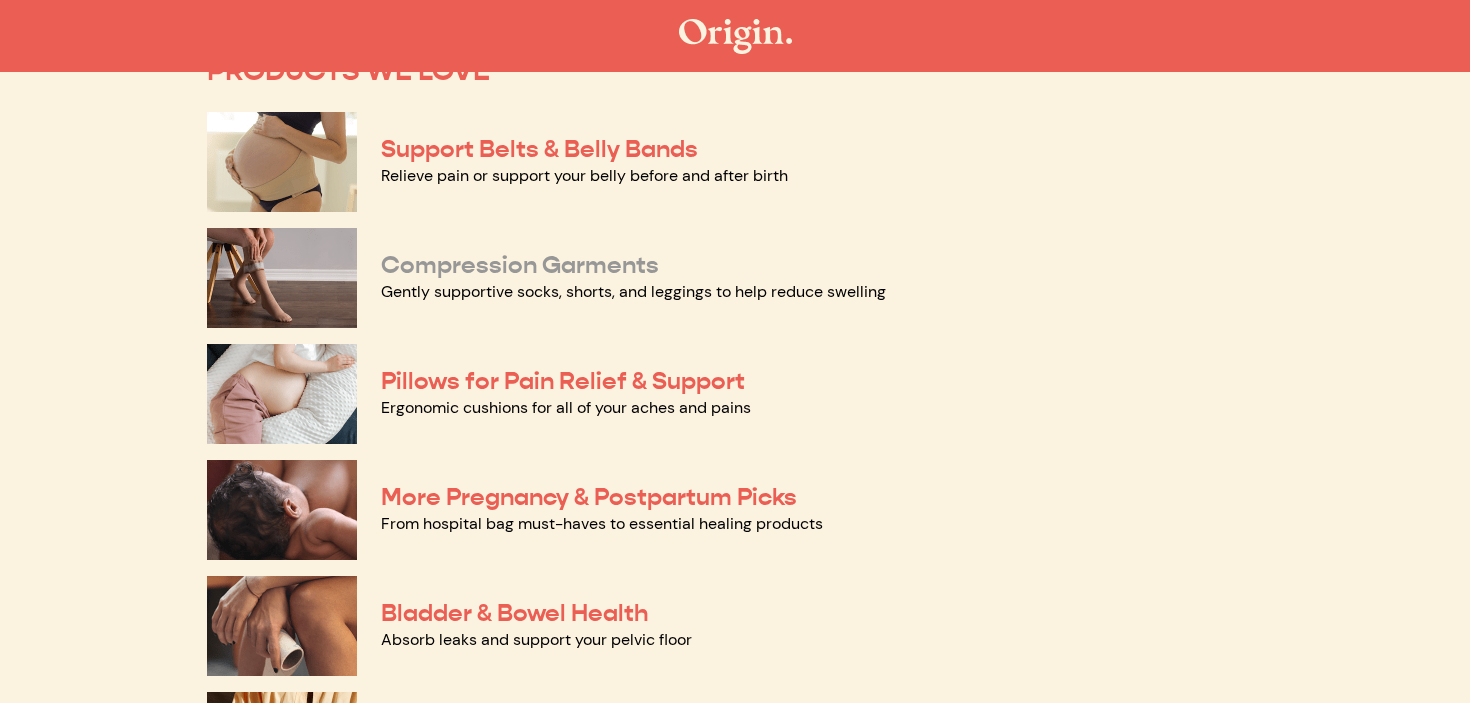 click on "Compression Garments" at bounding box center (520, 265) 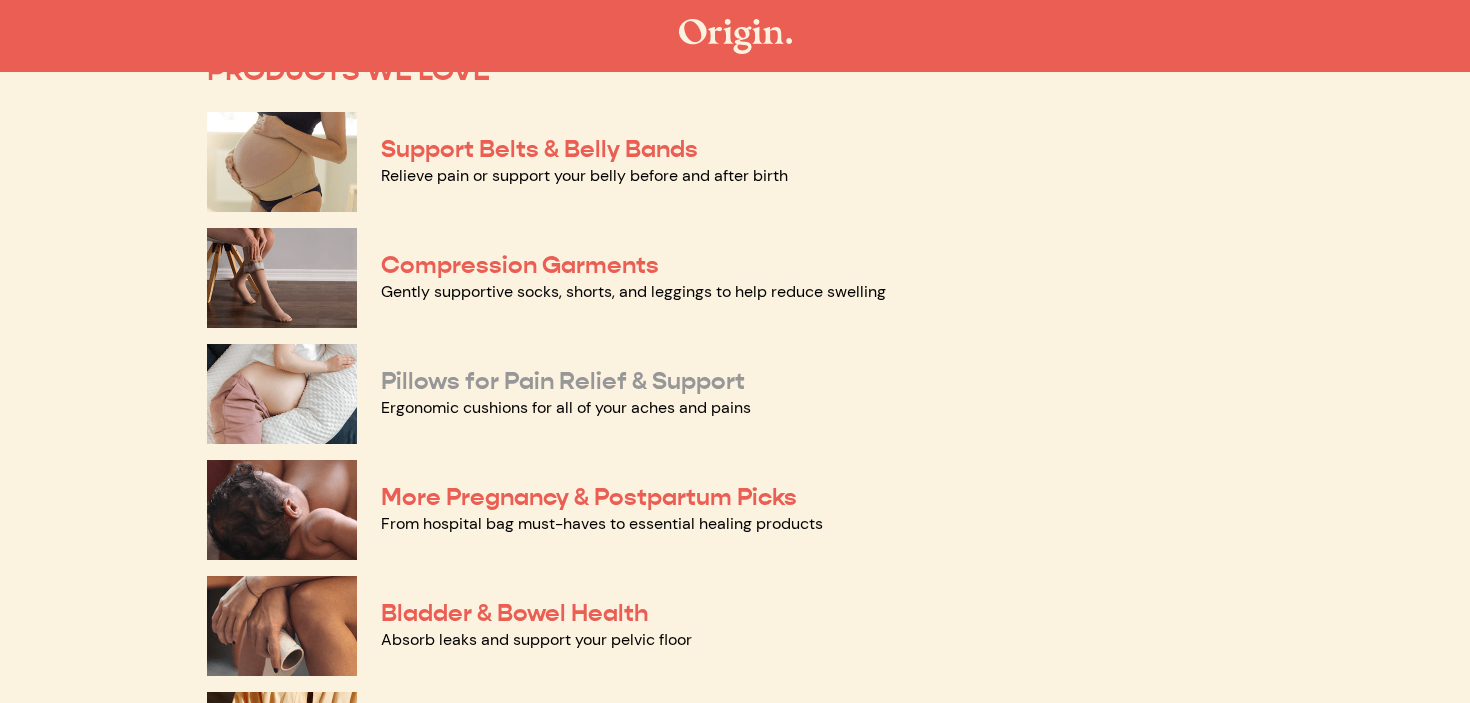 click on "Pillows for Pain Relief & Support" at bounding box center [563, 381] 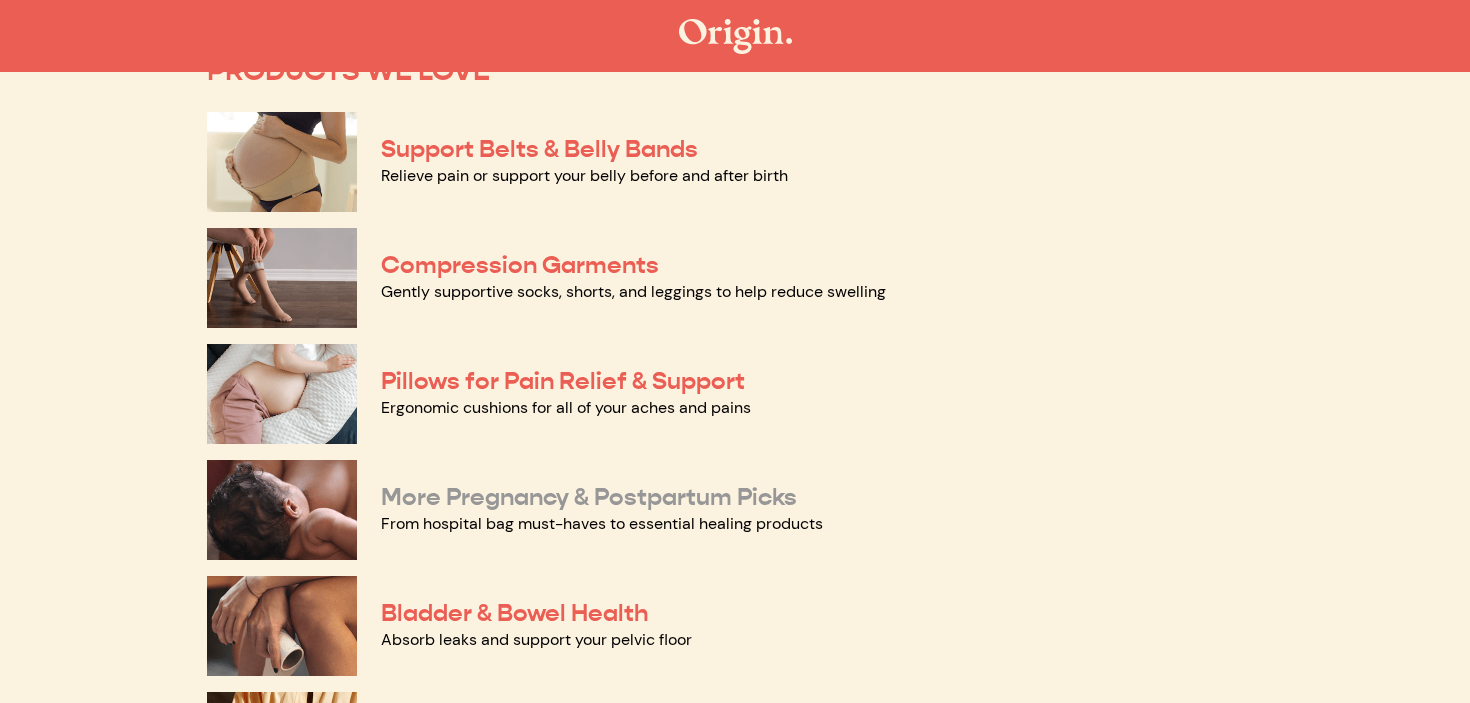 click on "More Pregnancy & Postpartum Picks" at bounding box center [589, 497] 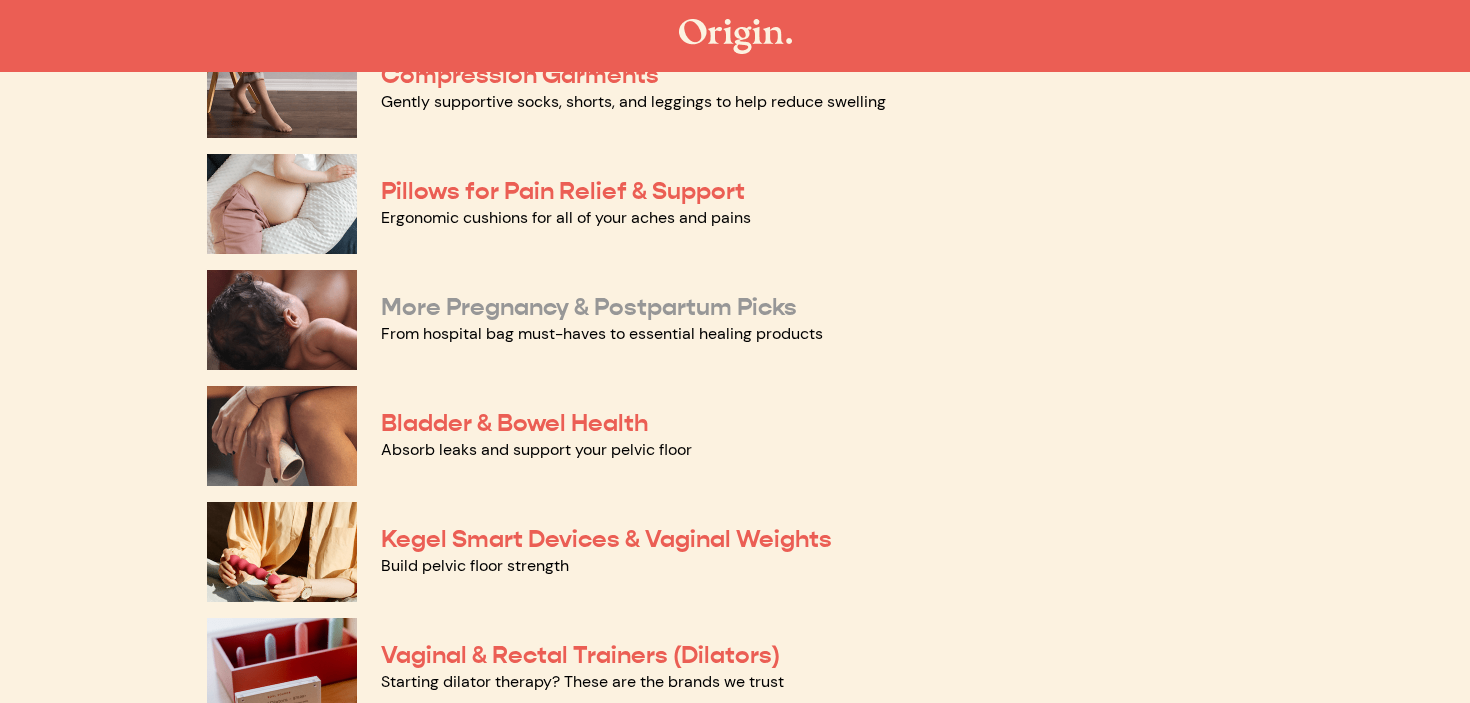 scroll, scrollTop: 372, scrollLeft: 0, axis: vertical 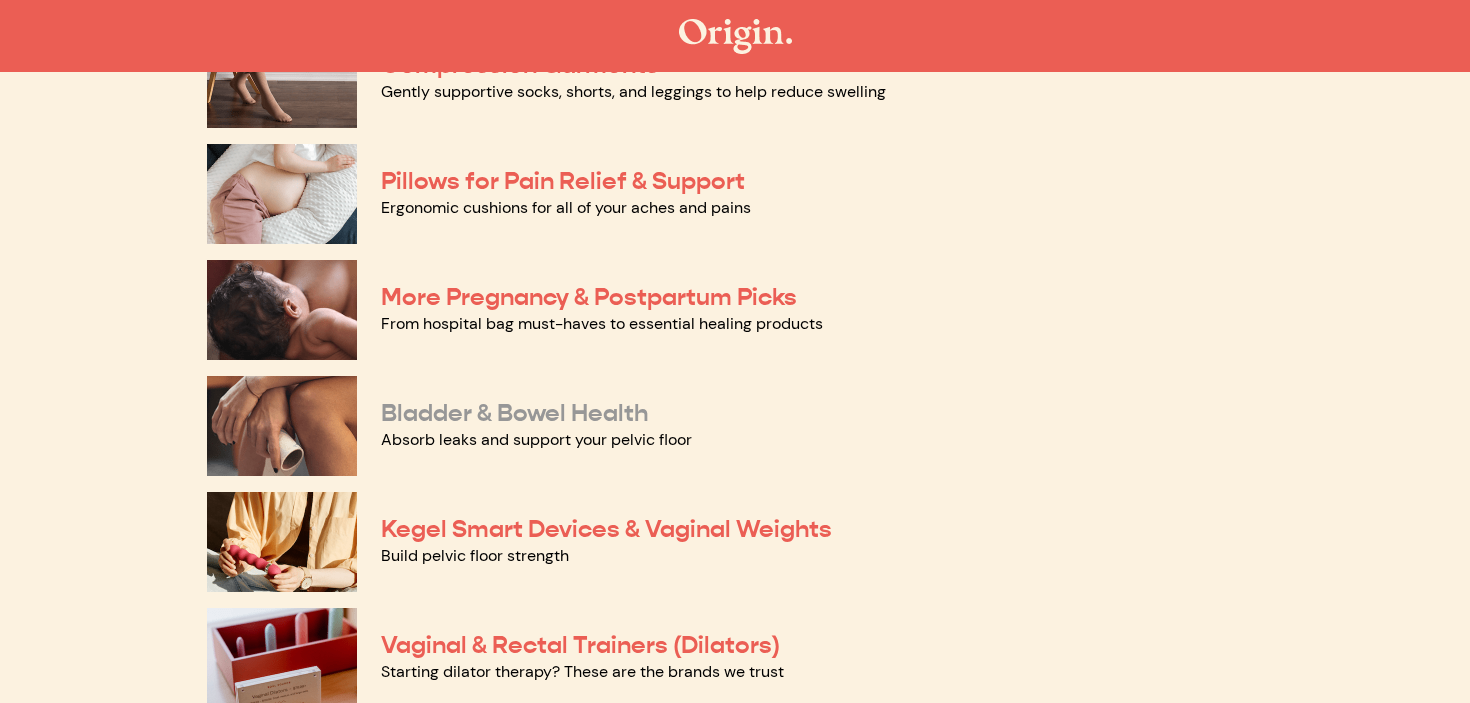 click on "Bladder & Bowel Health" at bounding box center (514, 413) 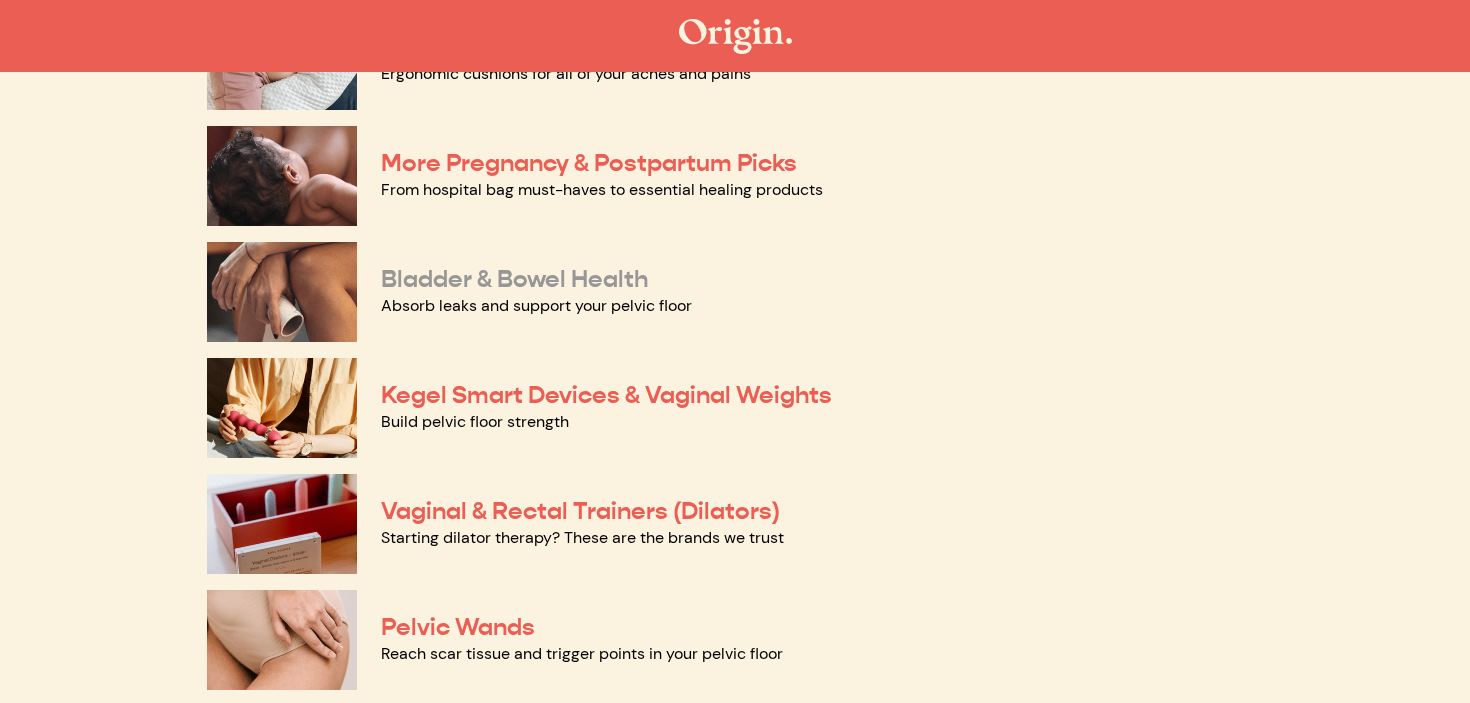 scroll, scrollTop: 508, scrollLeft: 0, axis: vertical 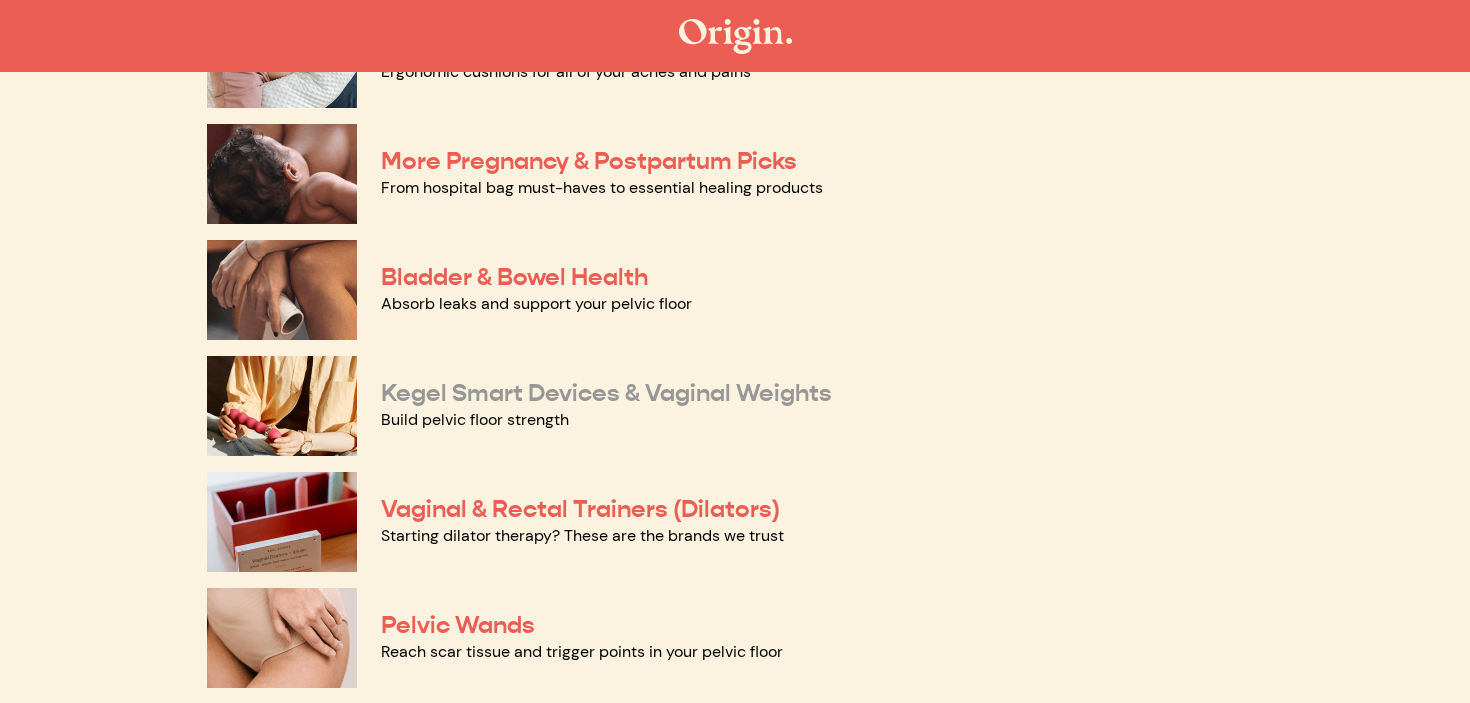 click on "Kegel Smart Devices & Vaginal Weights" at bounding box center [606, 393] 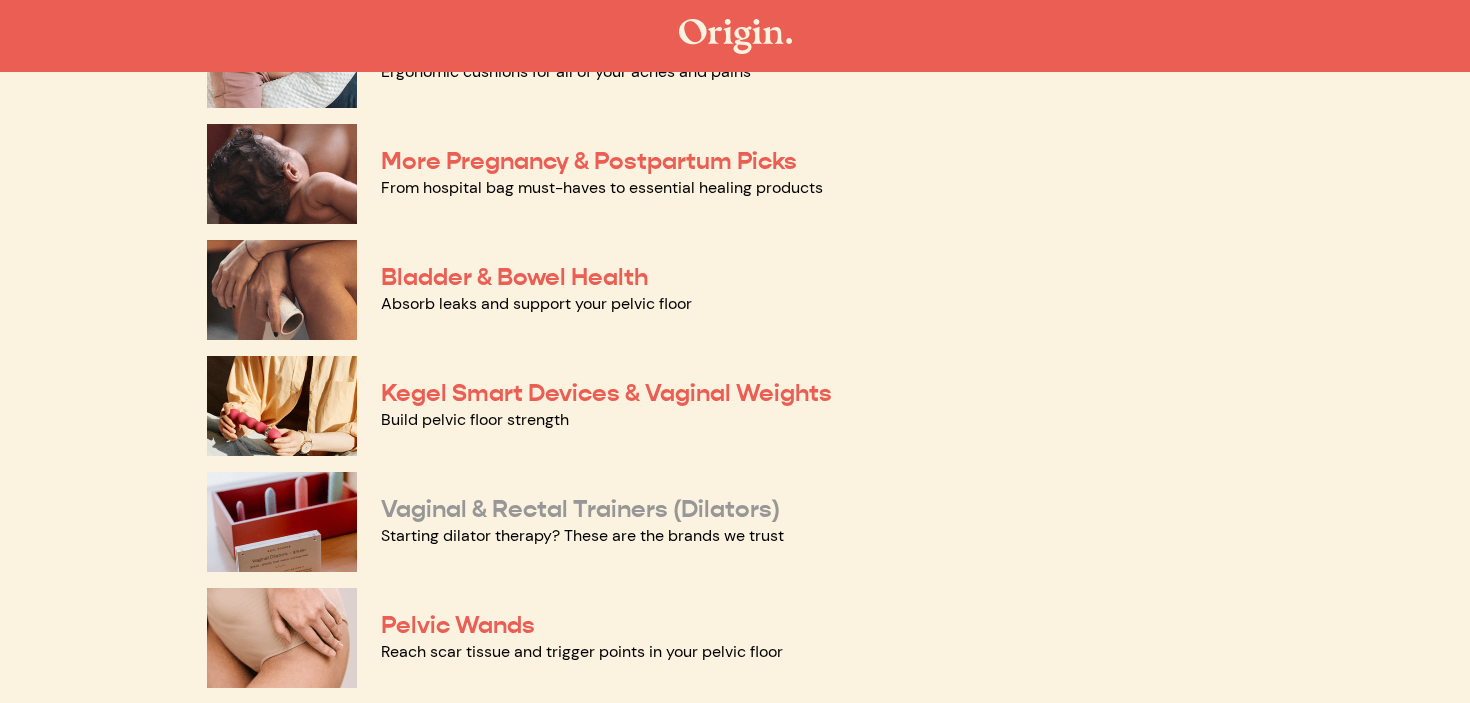 click on "Vaginal & Rectal Trainers (Dilators)" at bounding box center [580, 509] 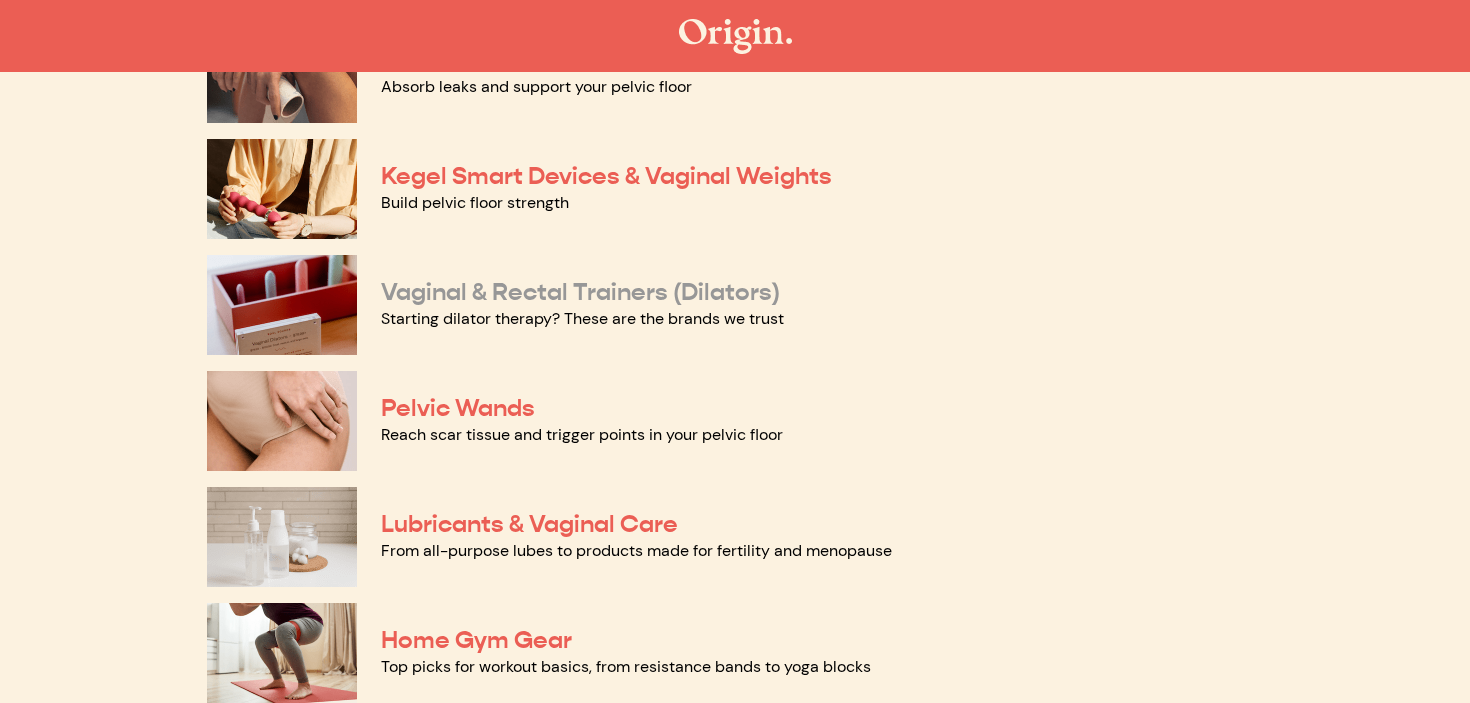 scroll, scrollTop: 785, scrollLeft: 0, axis: vertical 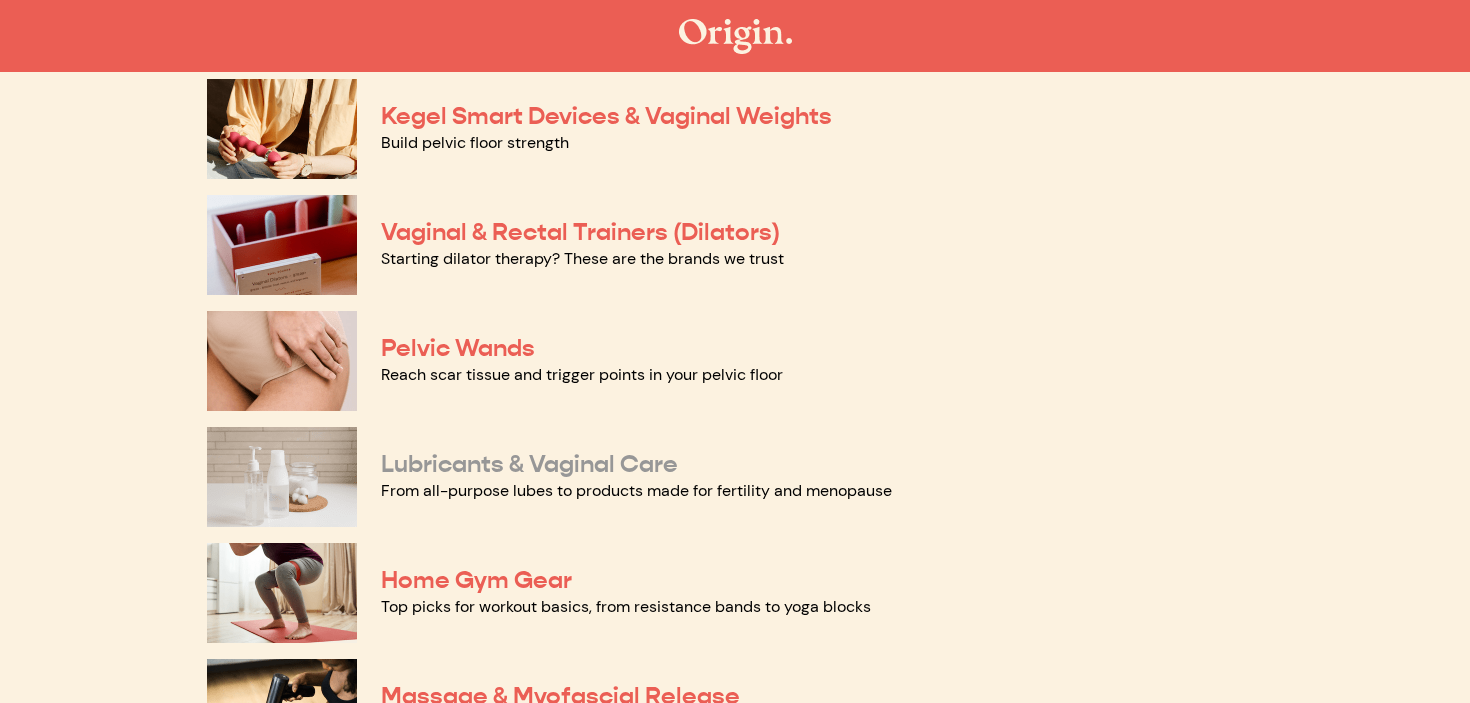click on "Lubricants & Vaginal Care" at bounding box center (529, 464) 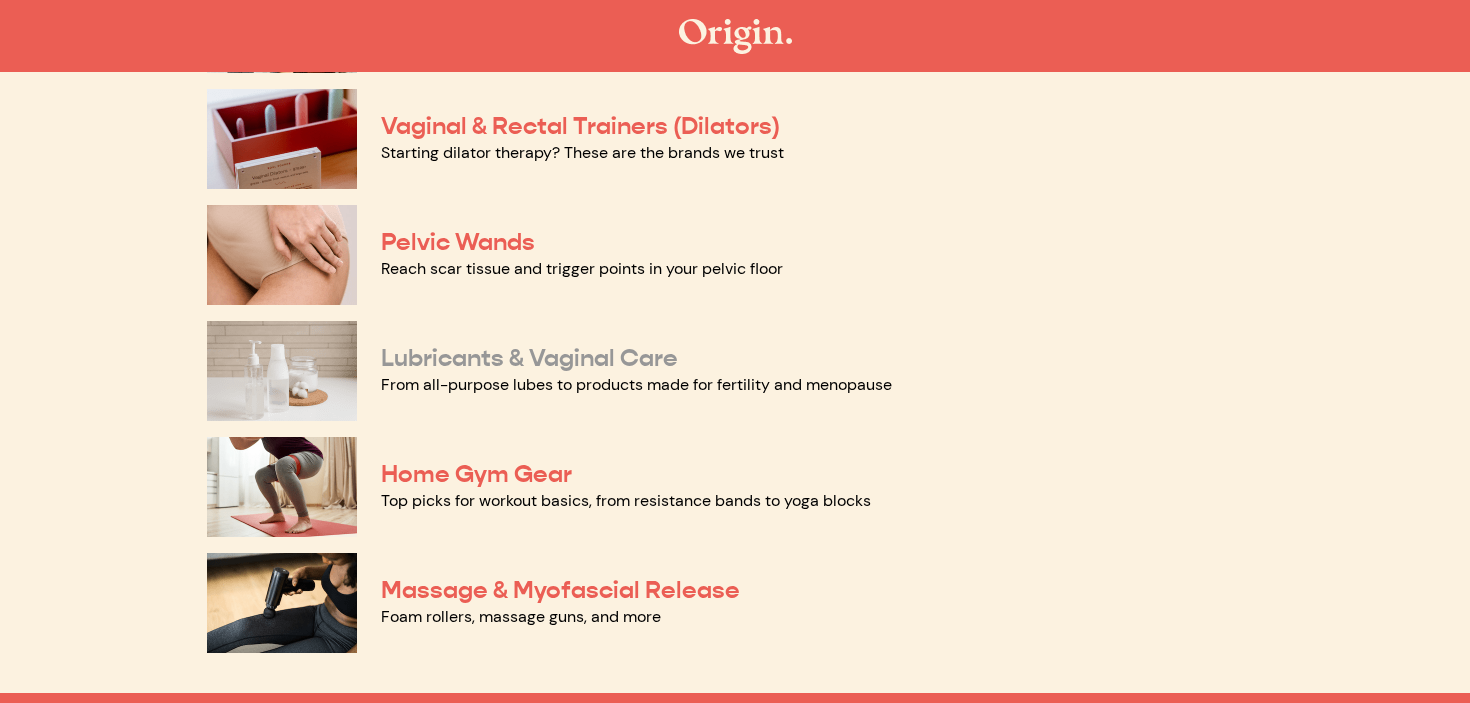 scroll, scrollTop: 897, scrollLeft: 0, axis: vertical 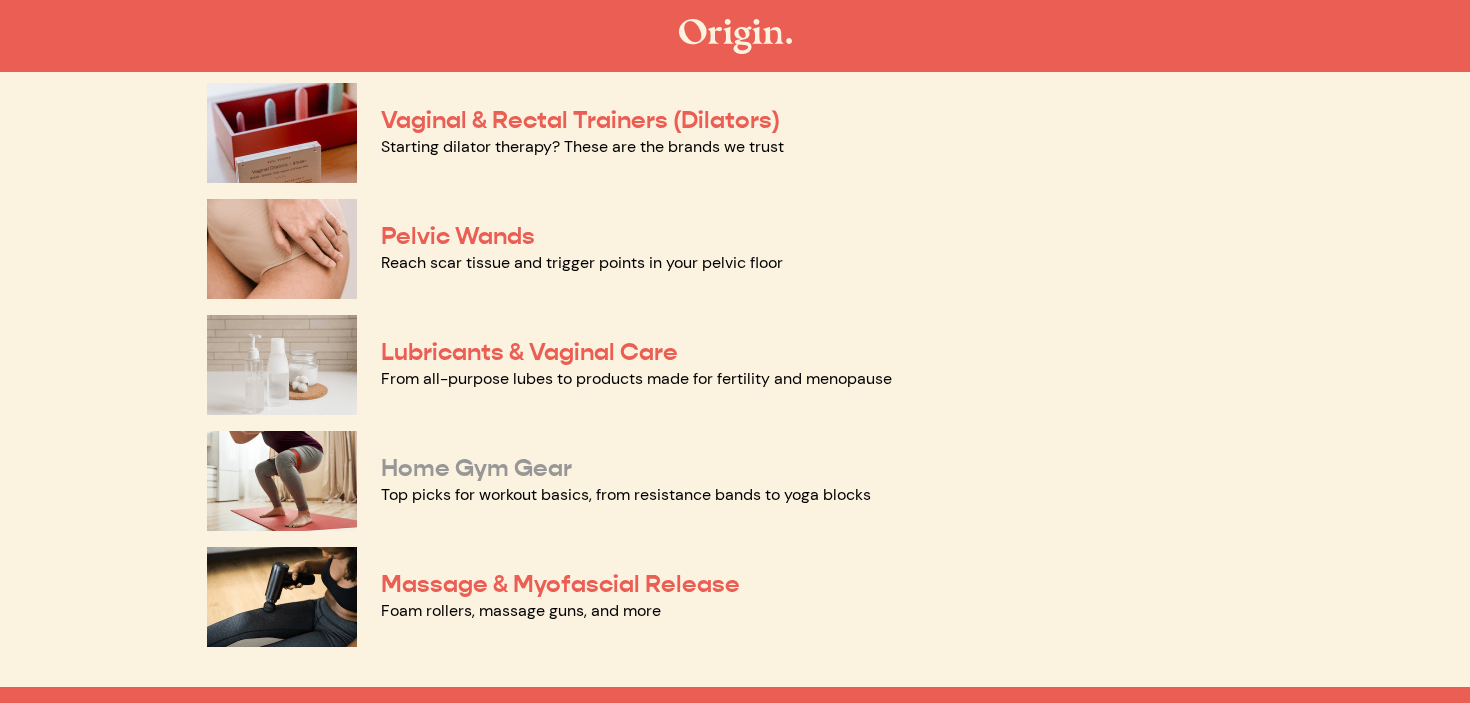 click on "Home Gym Gear" at bounding box center (476, 468) 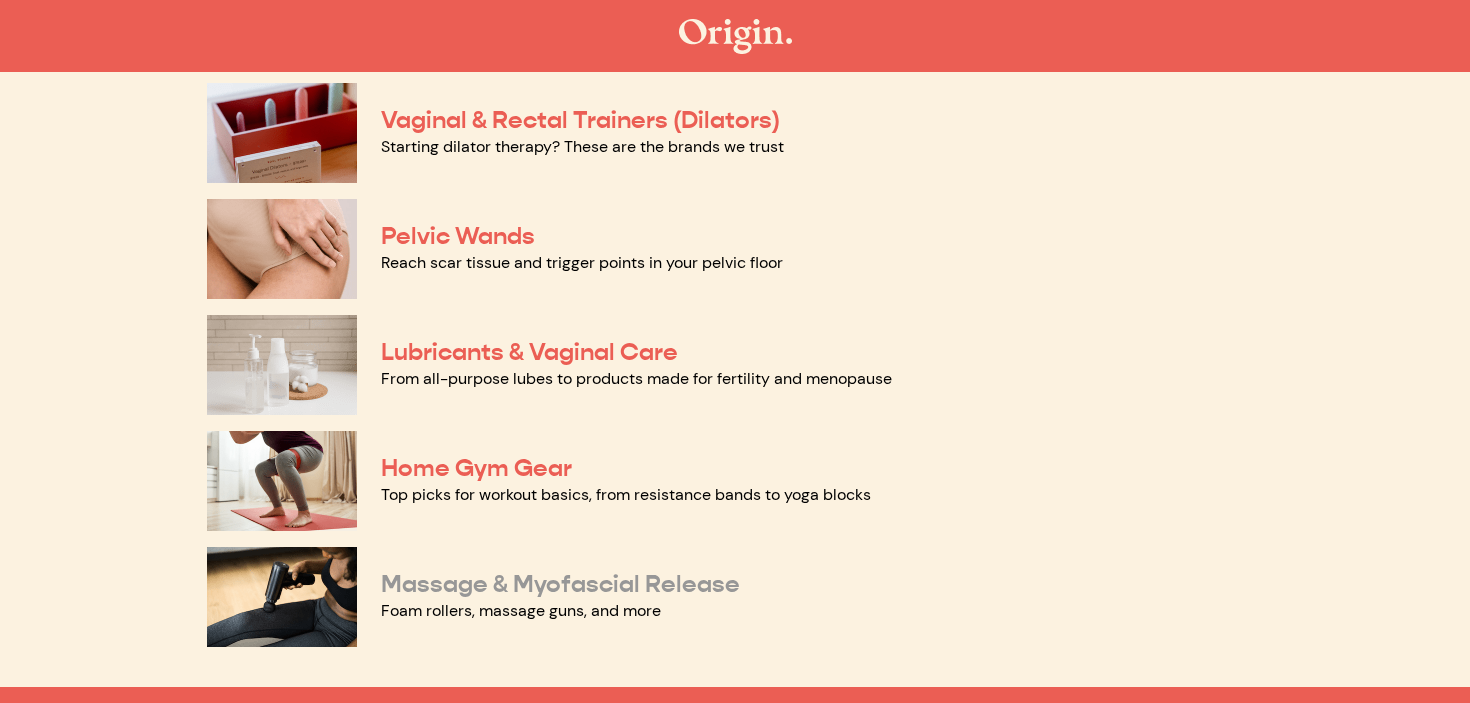 click on "Massage & Myofascial Release" at bounding box center [560, 584] 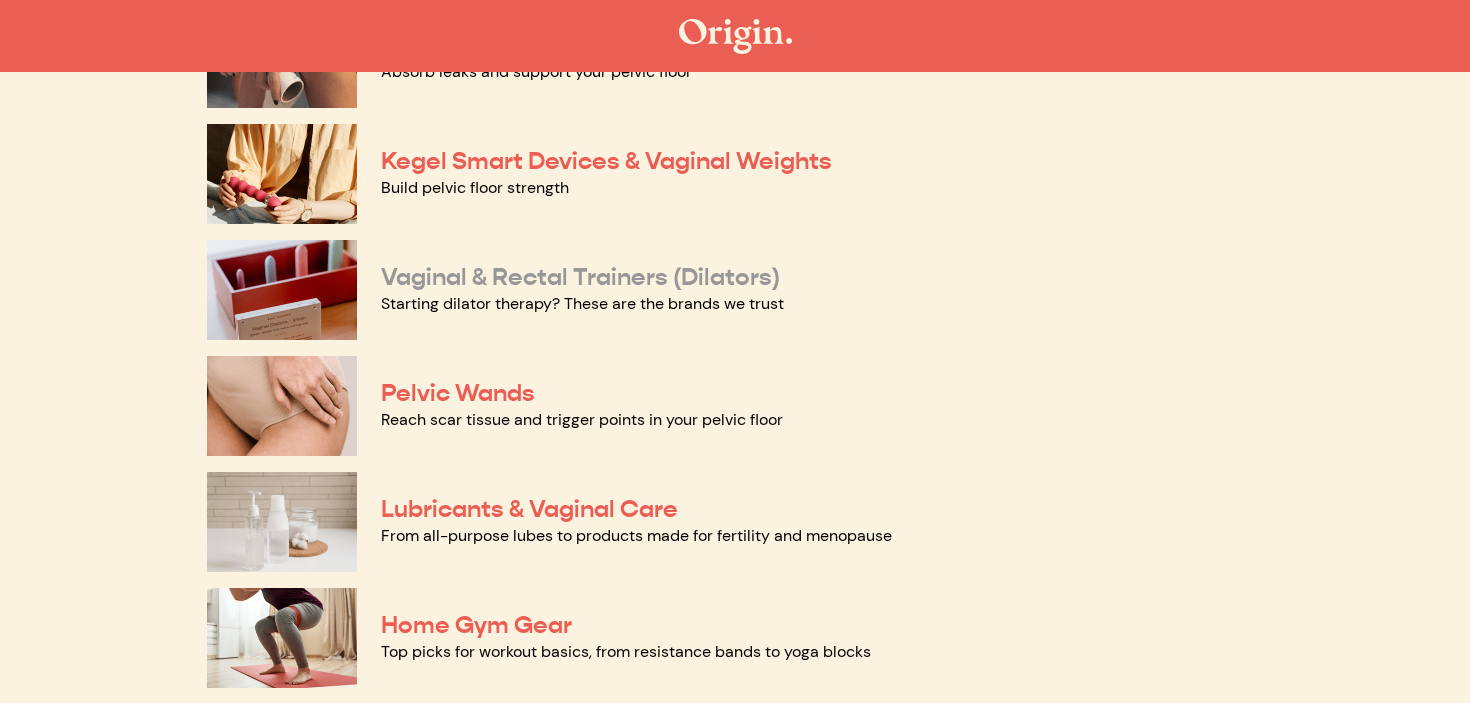 scroll, scrollTop: 737, scrollLeft: 0, axis: vertical 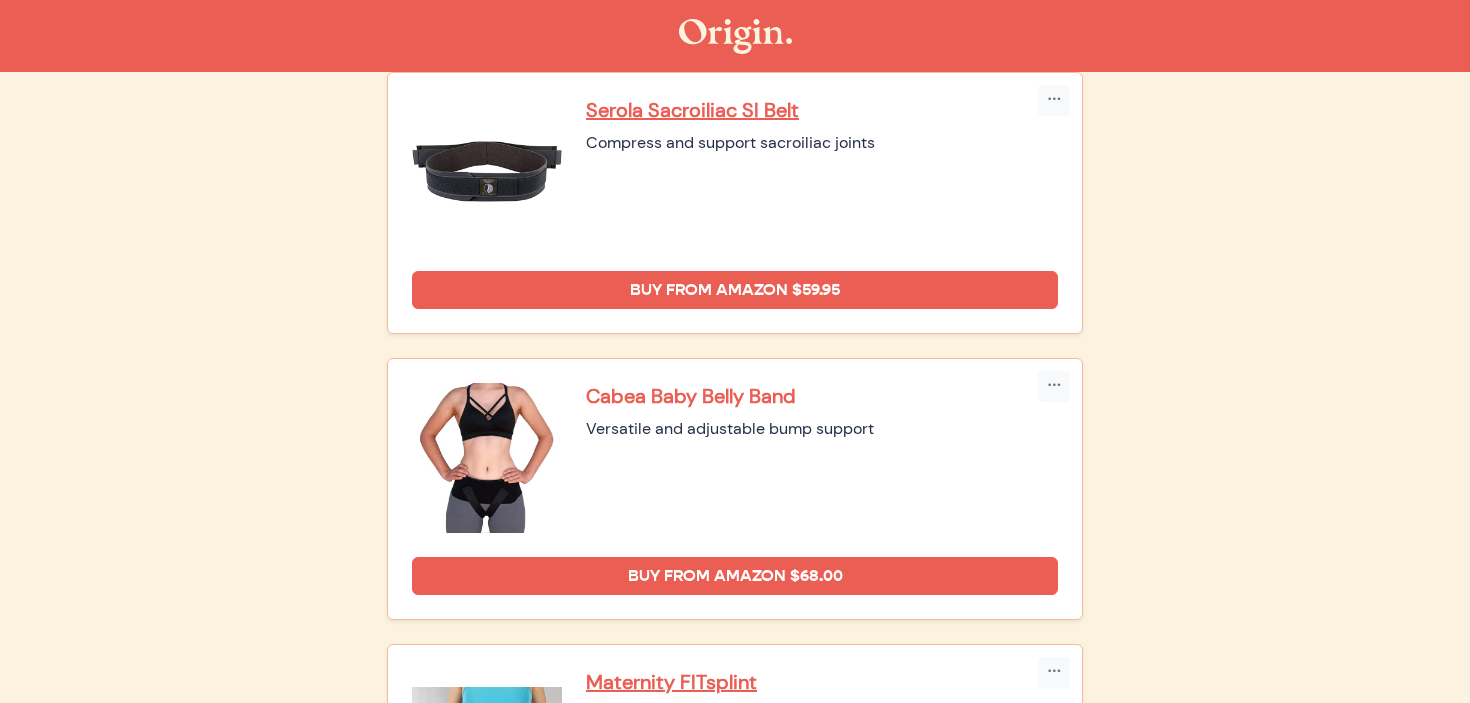 click on "Cabea Baby Belly Band" at bounding box center (822, 396) 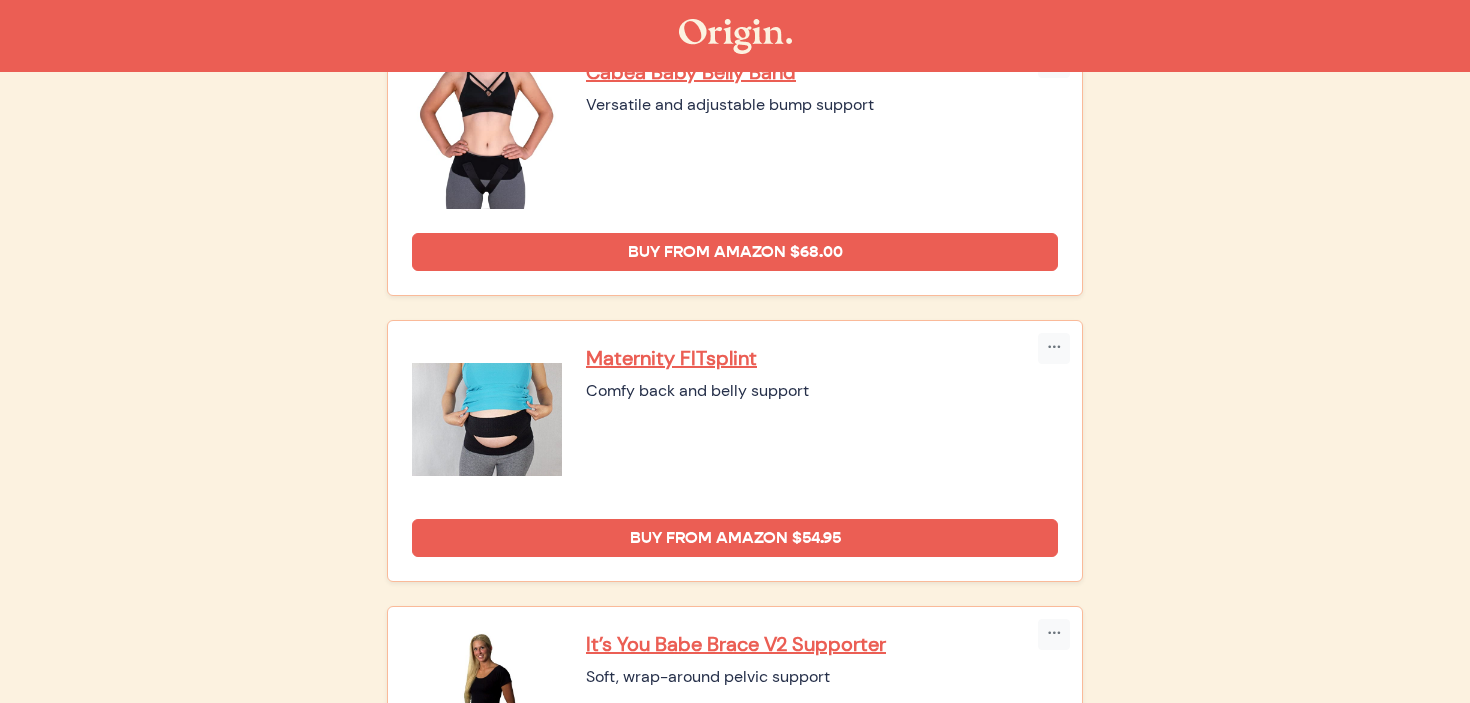 scroll, scrollTop: 571, scrollLeft: 0, axis: vertical 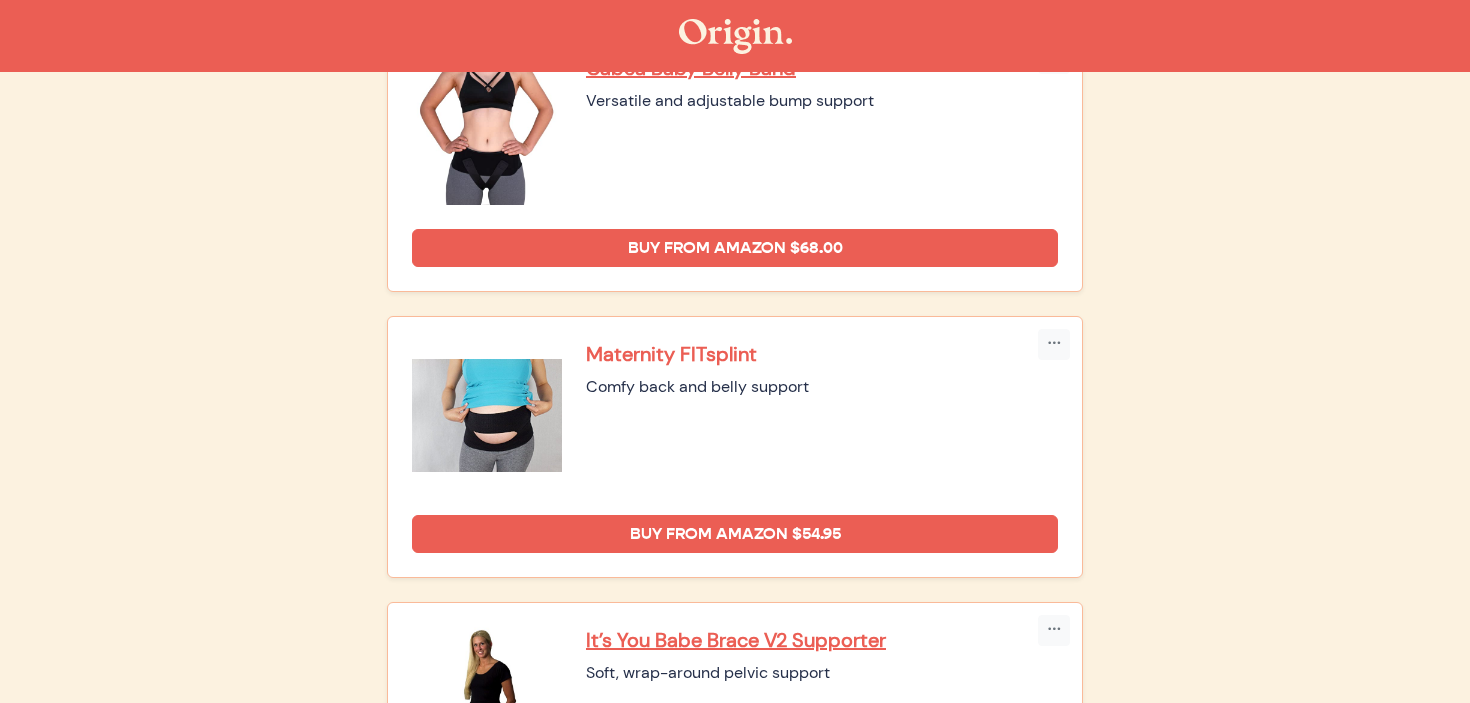 click on "Maternity FITsplint" at bounding box center (822, 354) 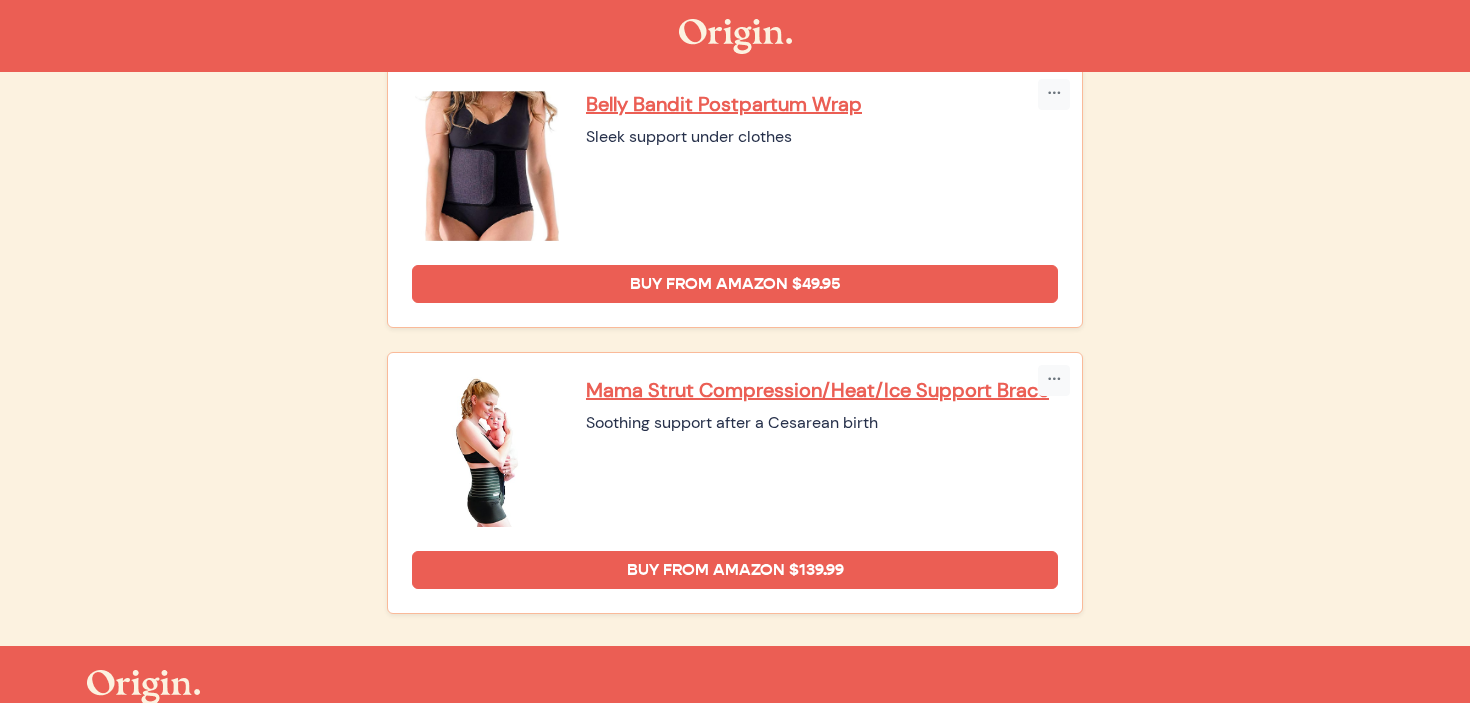 scroll, scrollTop: 1311, scrollLeft: 0, axis: vertical 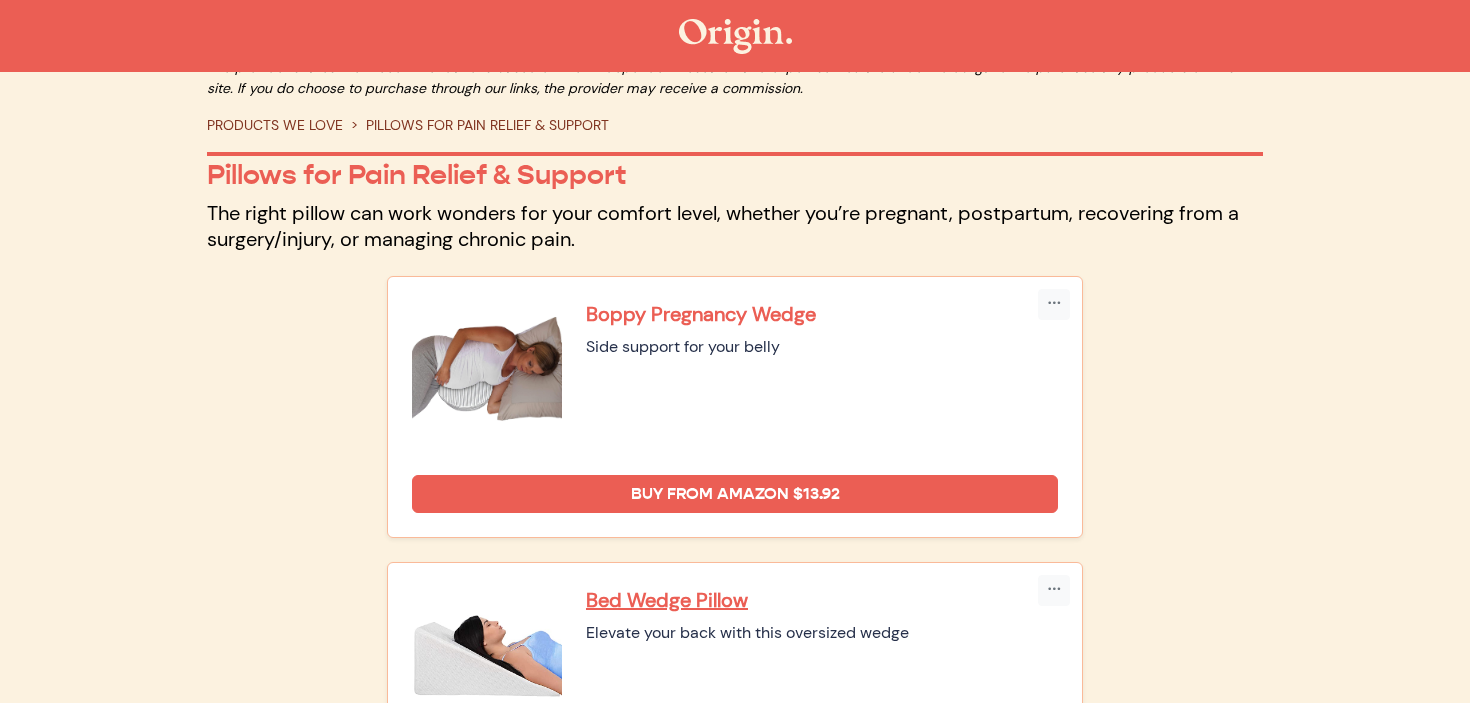 click on "Boppy Pregnancy Wedge" at bounding box center (822, 314) 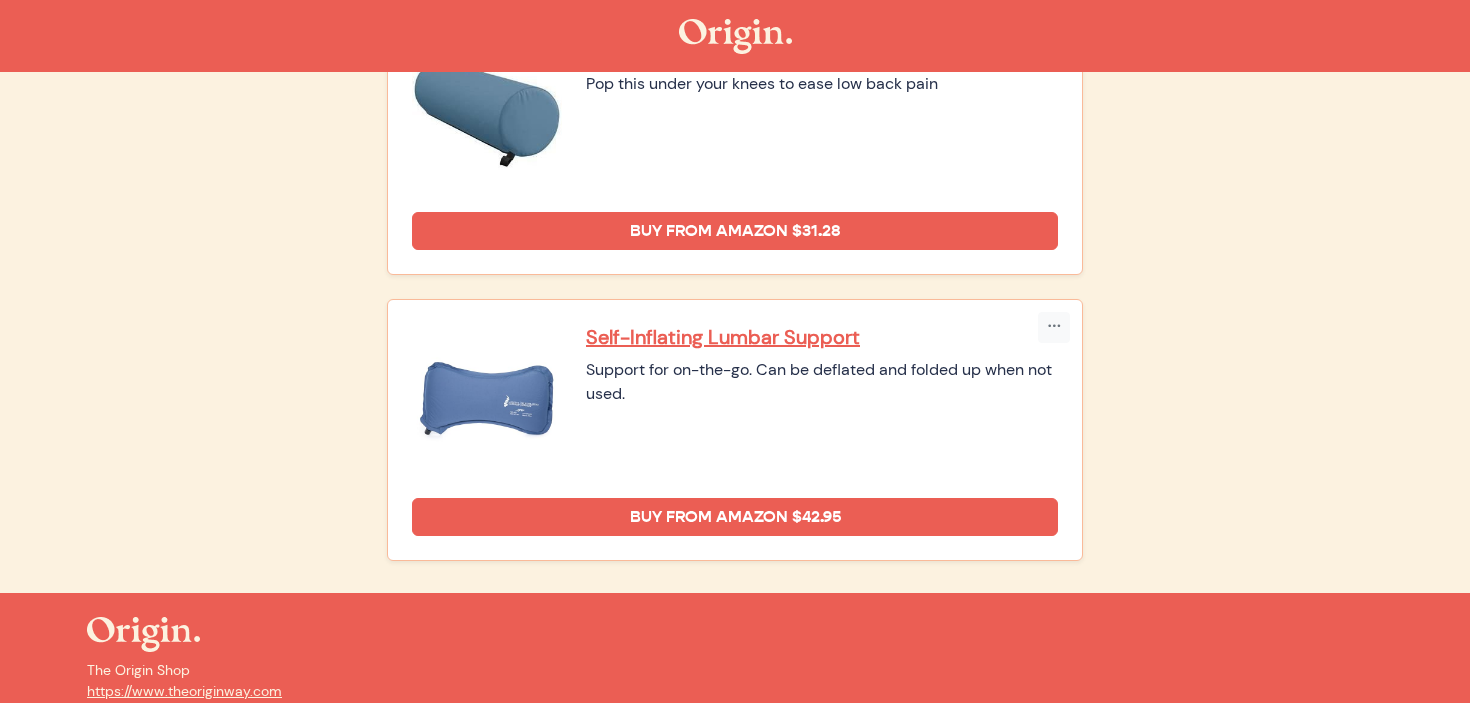 scroll, scrollTop: 1538, scrollLeft: 0, axis: vertical 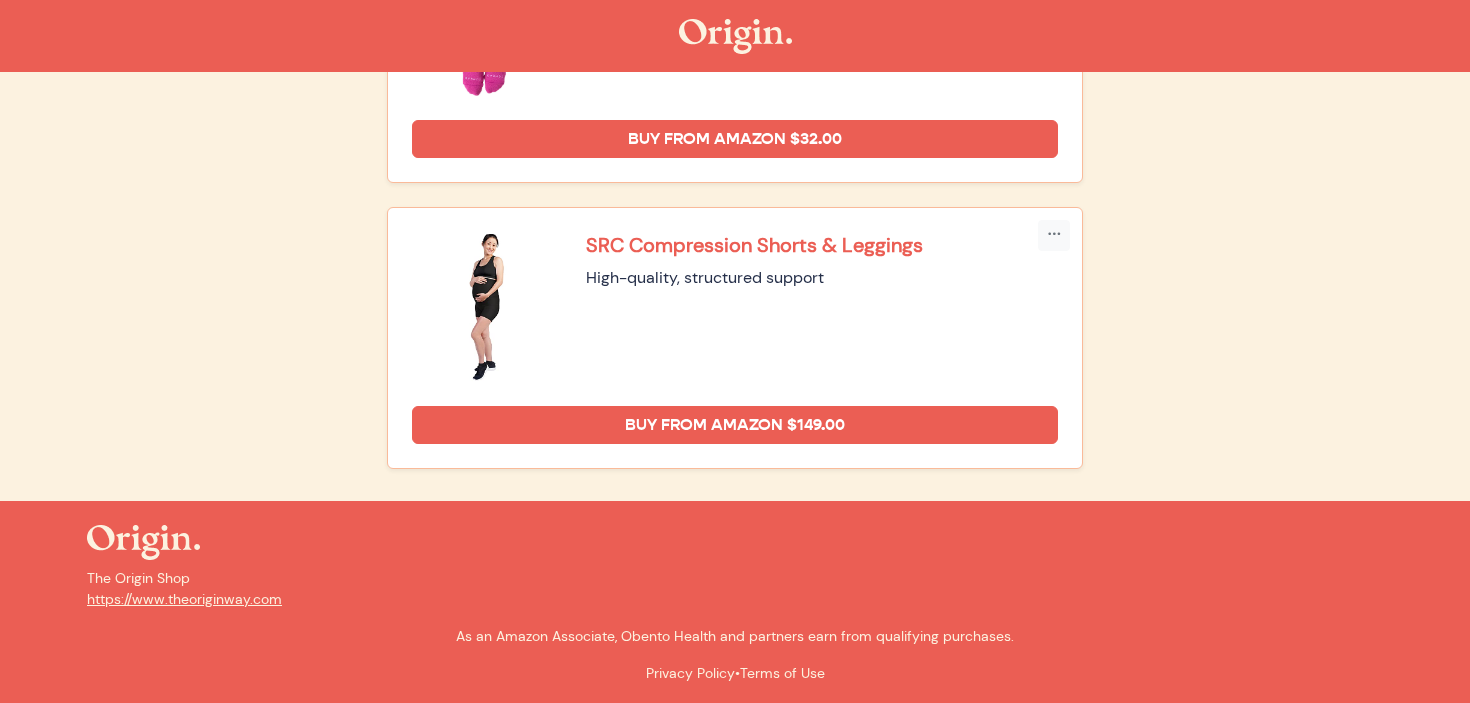 click on "SRC Compression Shorts & Leggings" at bounding box center (822, 245) 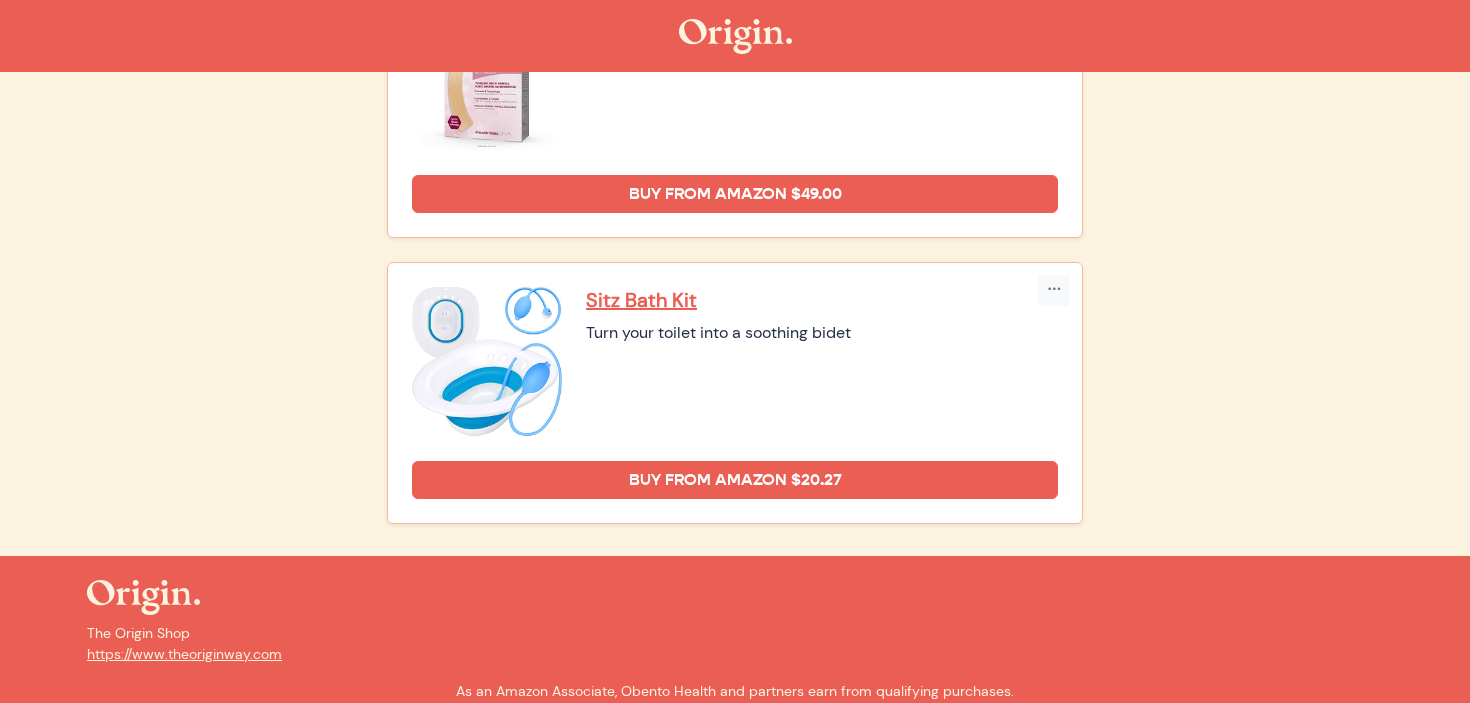 scroll, scrollTop: 3775, scrollLeft: 0, axis: vertical 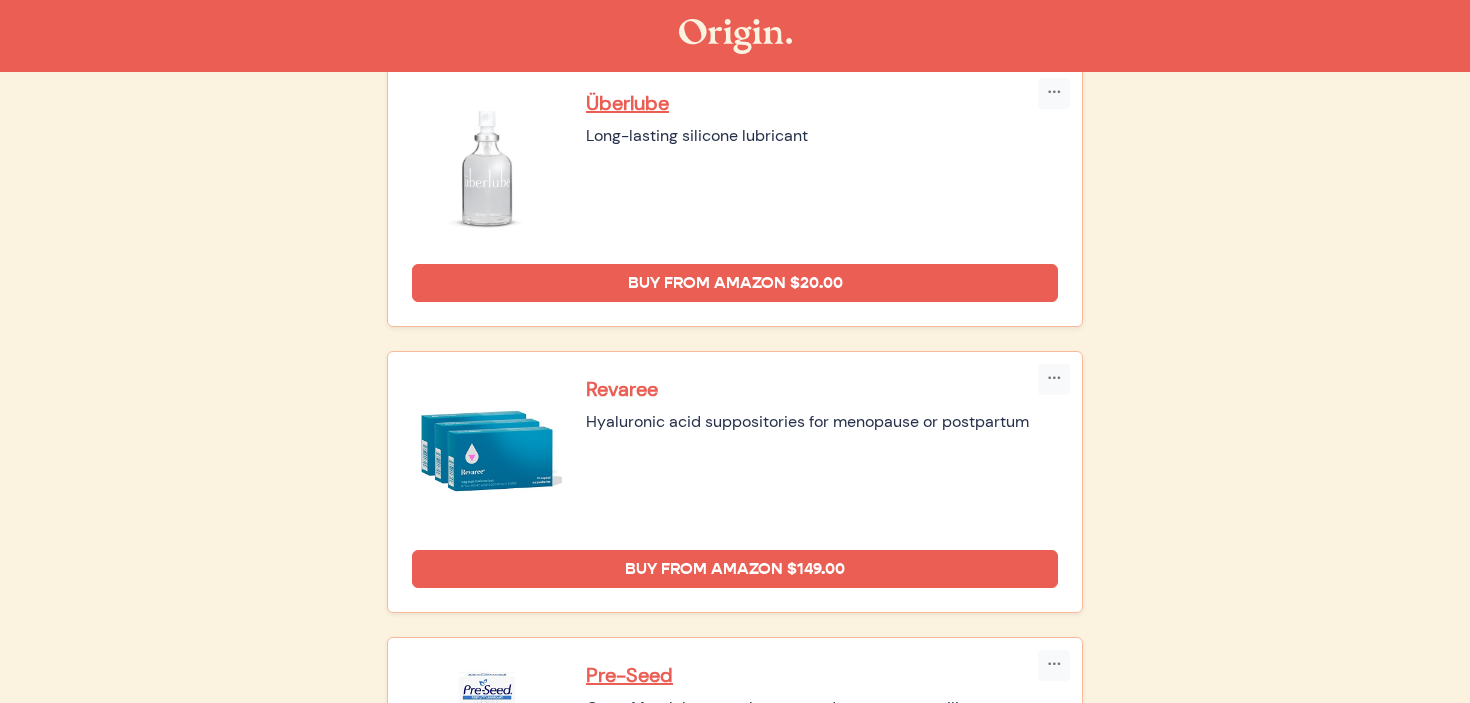 click on "Revaree" at bounding box center (822, 389) 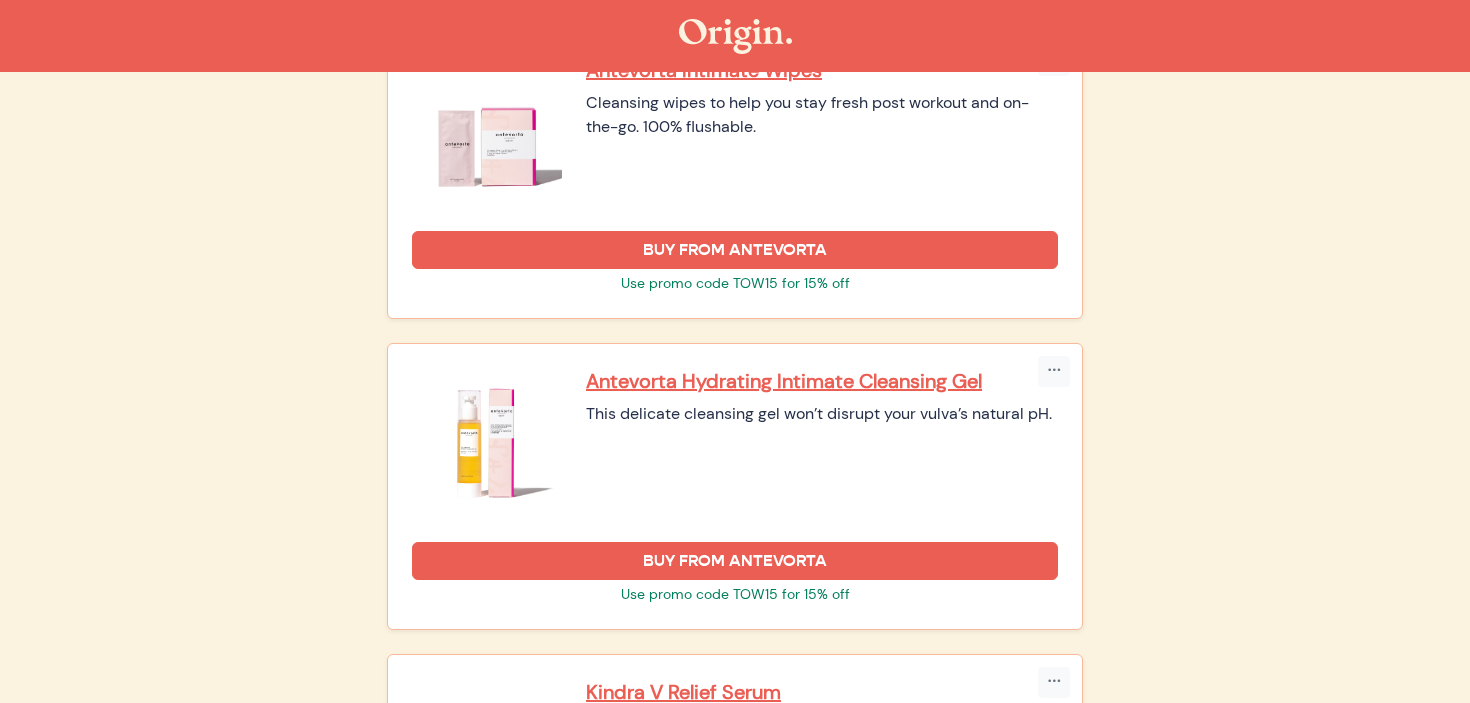 scroll, scrollTop: 1717, scrollLeft: 0, axis: vertical 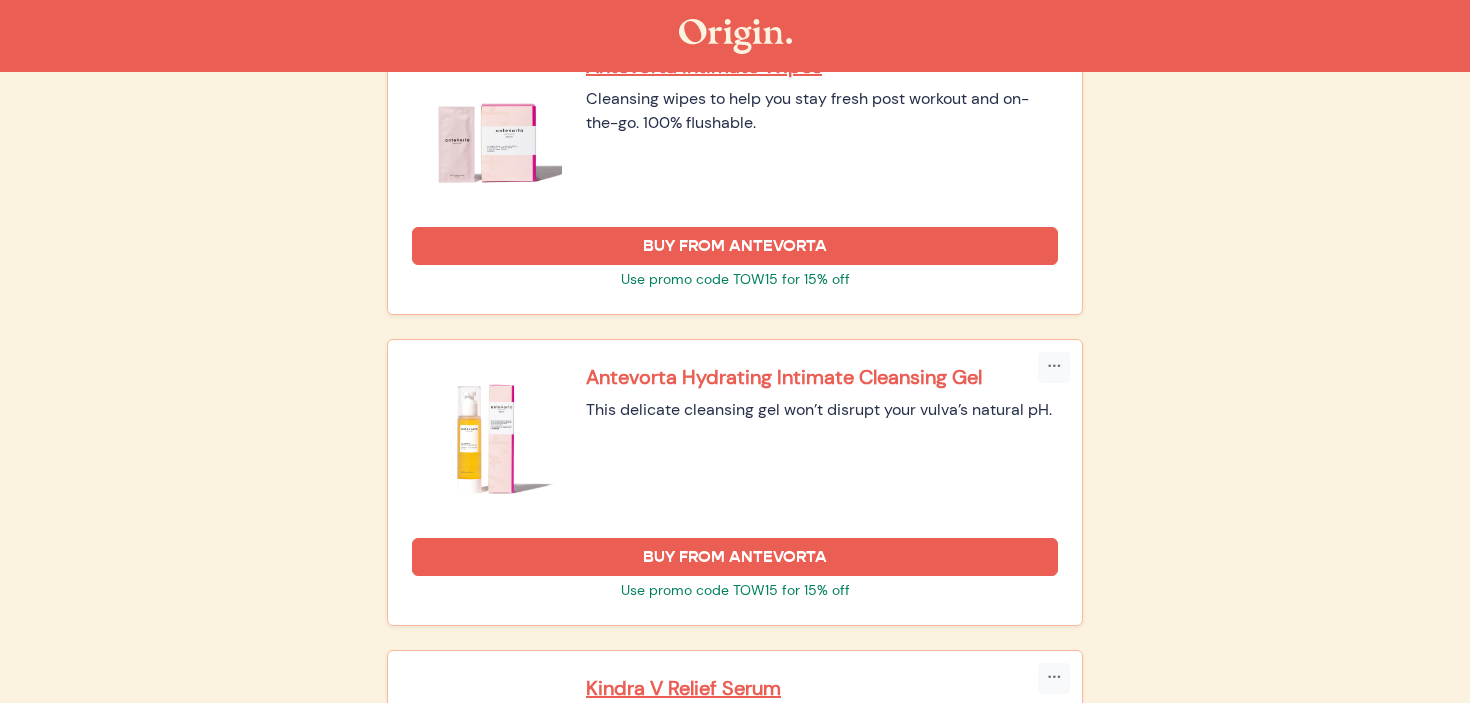 click on "Antevorta Hydrating Intimate Cleansing Gel" at bounding box center (822, 377) 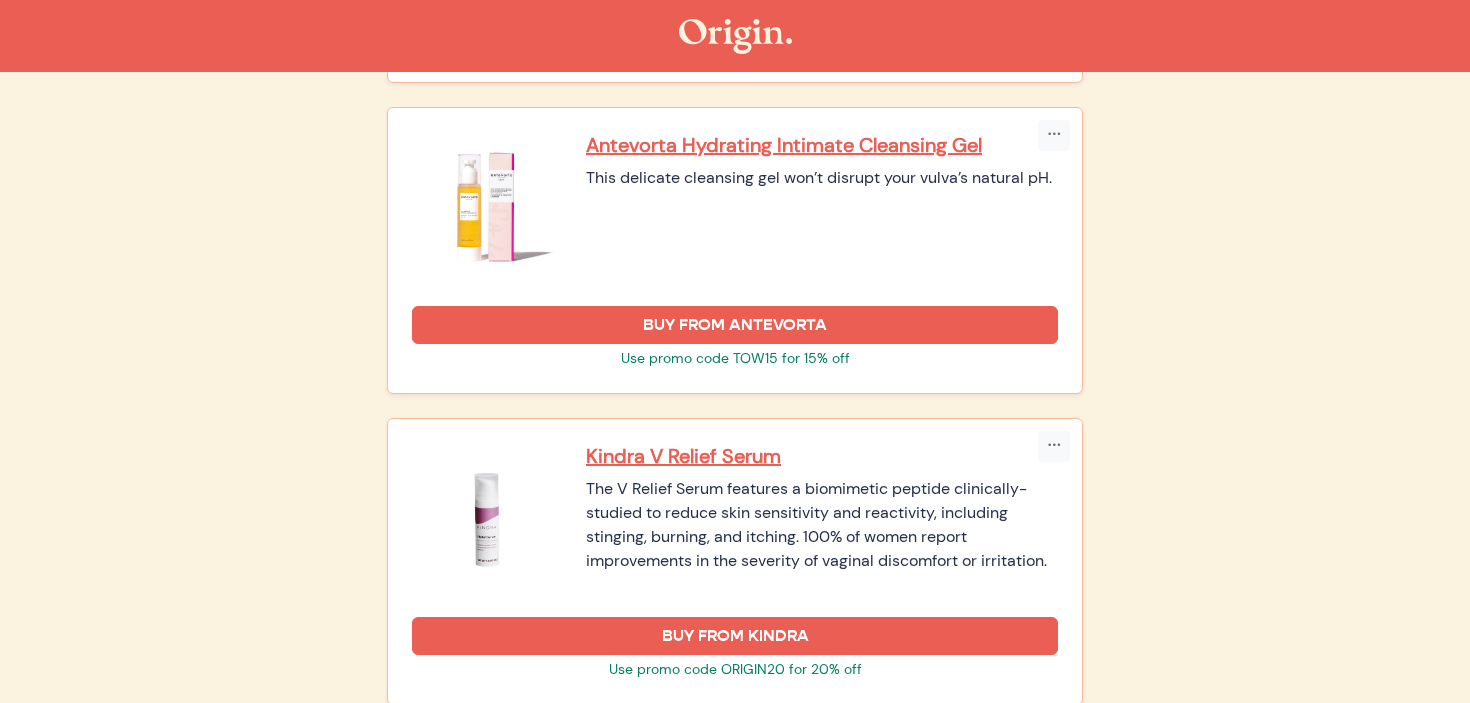 scroll, scrollTop: 1950, scrollLeft: 0, axis: vertical 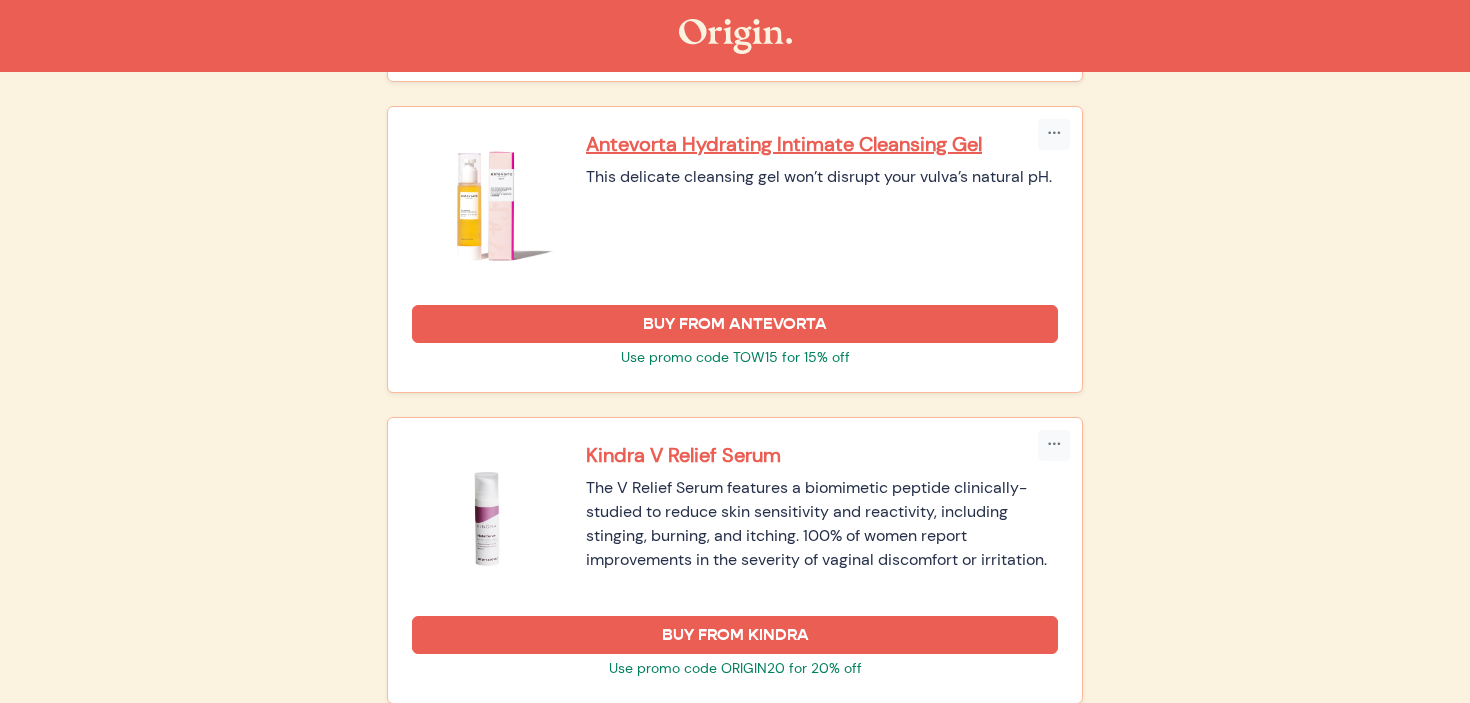 click on "Kindra V Relief Serum" at bounding box center [822, 455] 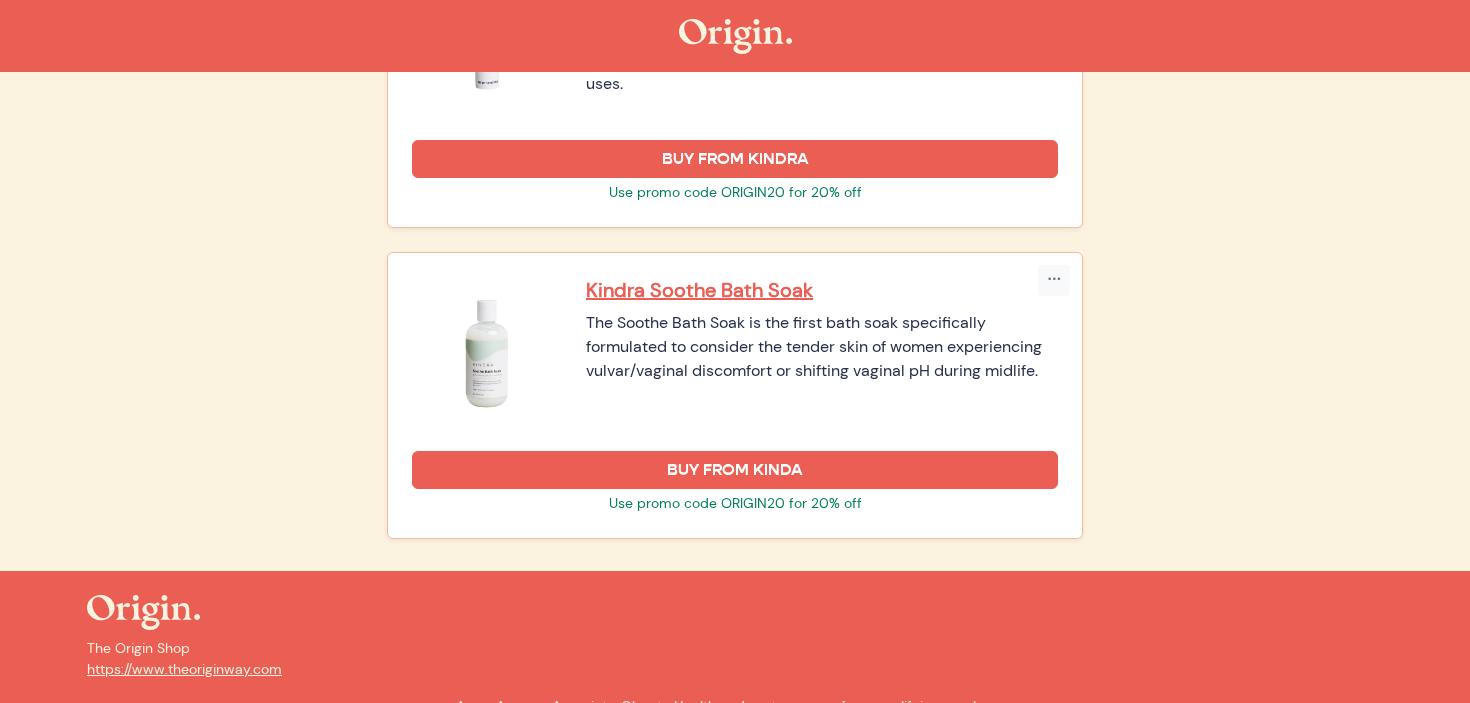 scroll, scrollTop: 2807, scrollLeft: 0, axis: vertical 